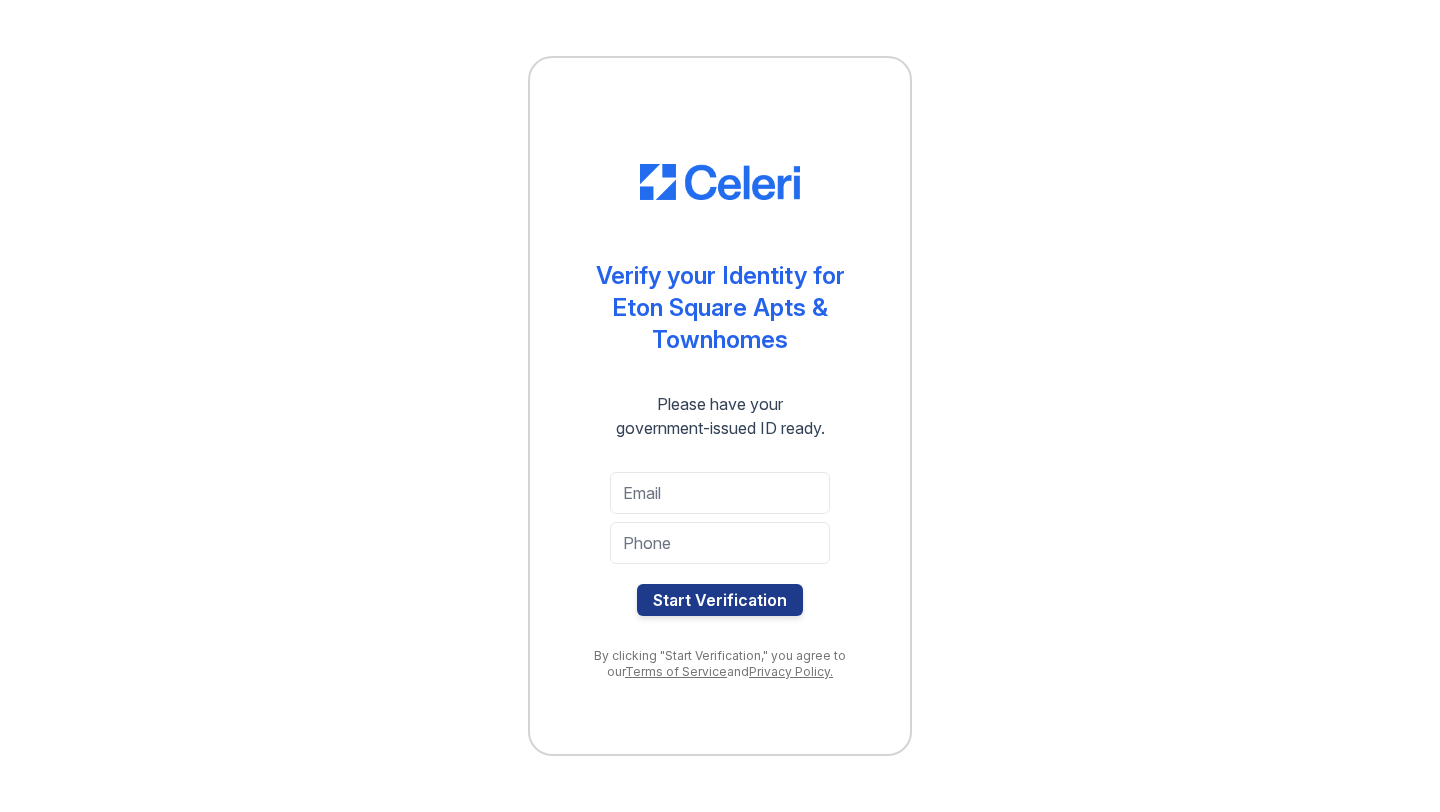 scroll, scrollTop: 0, scrollLeft: 0, axis: both 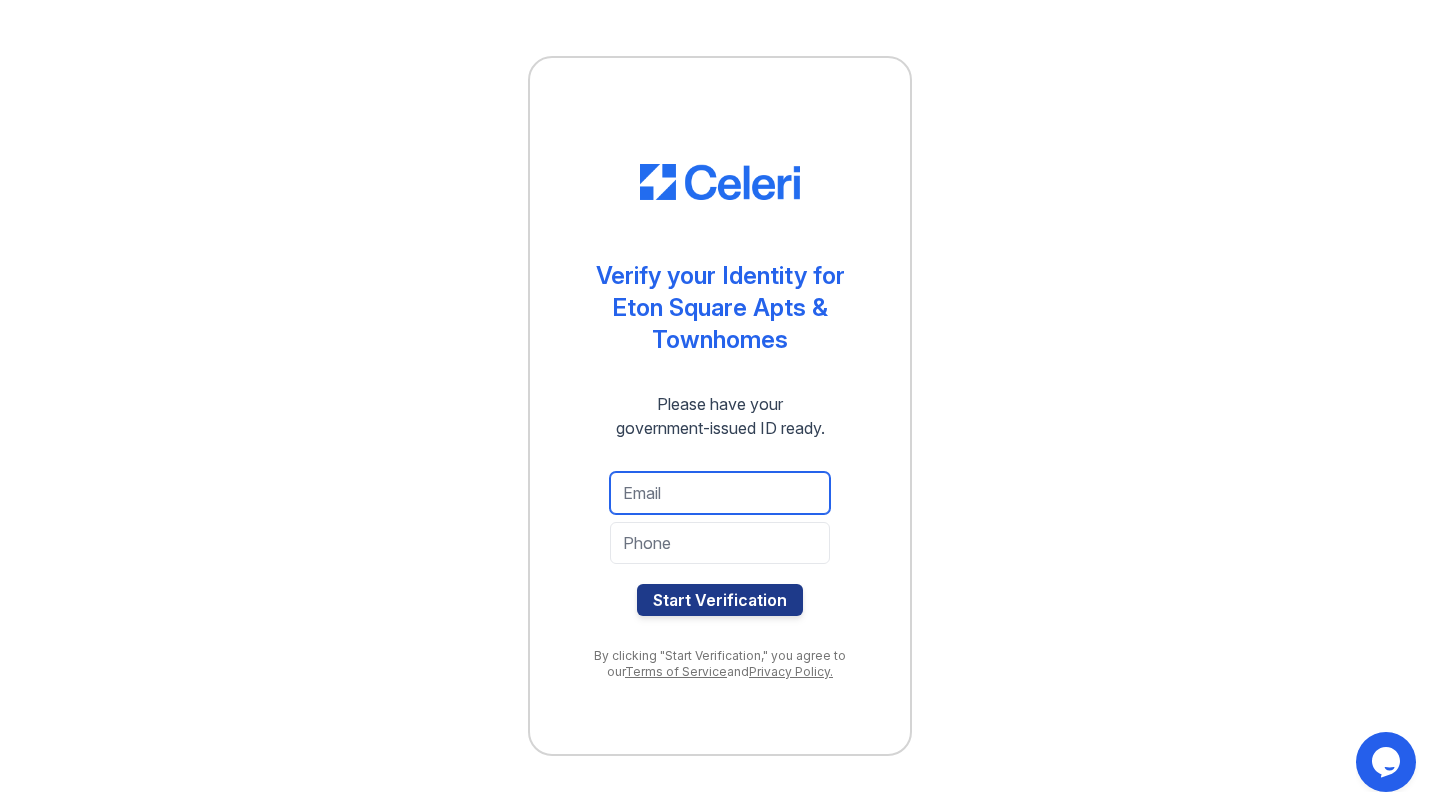 click at bounding box center (720, 493) 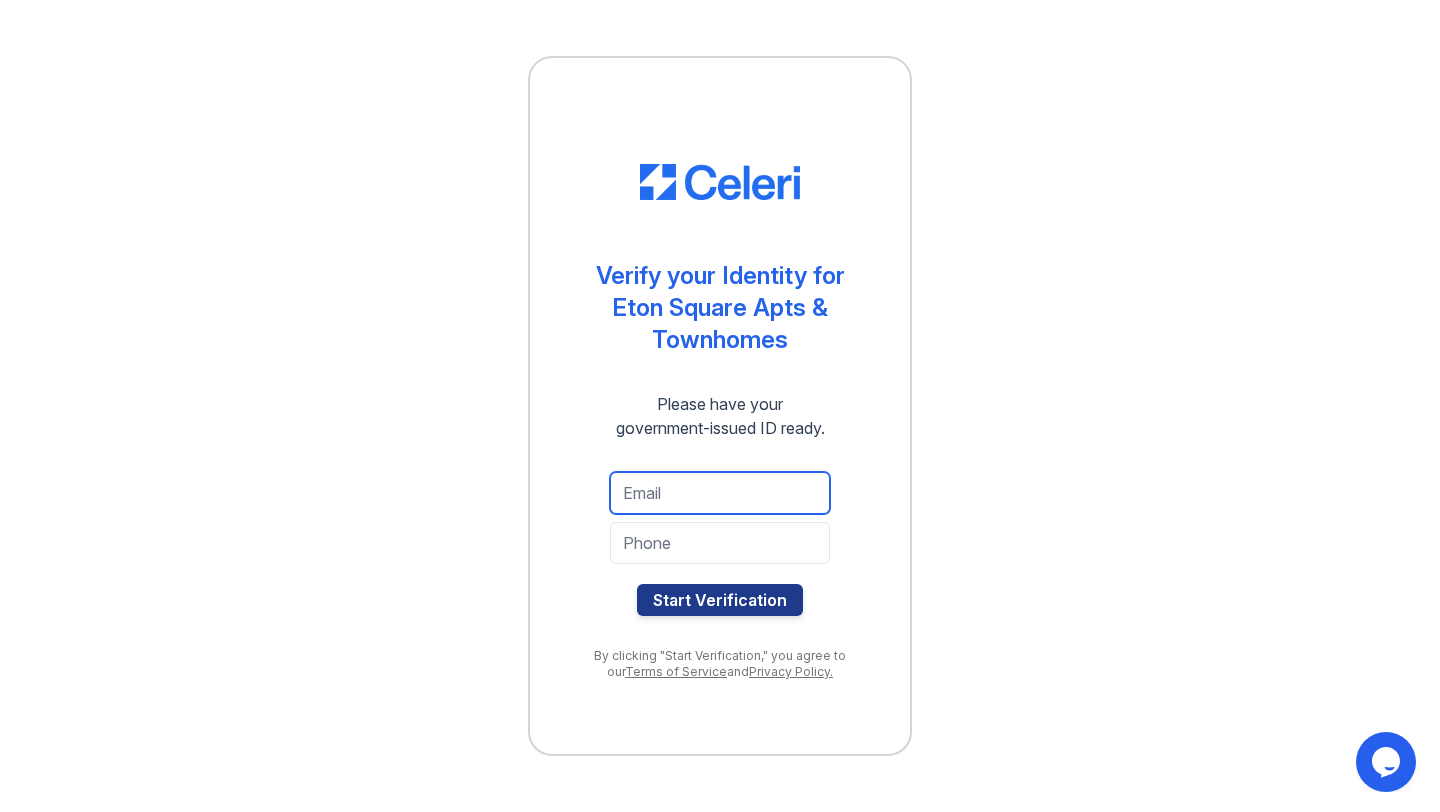 type on "mwalkon@comcast.net" 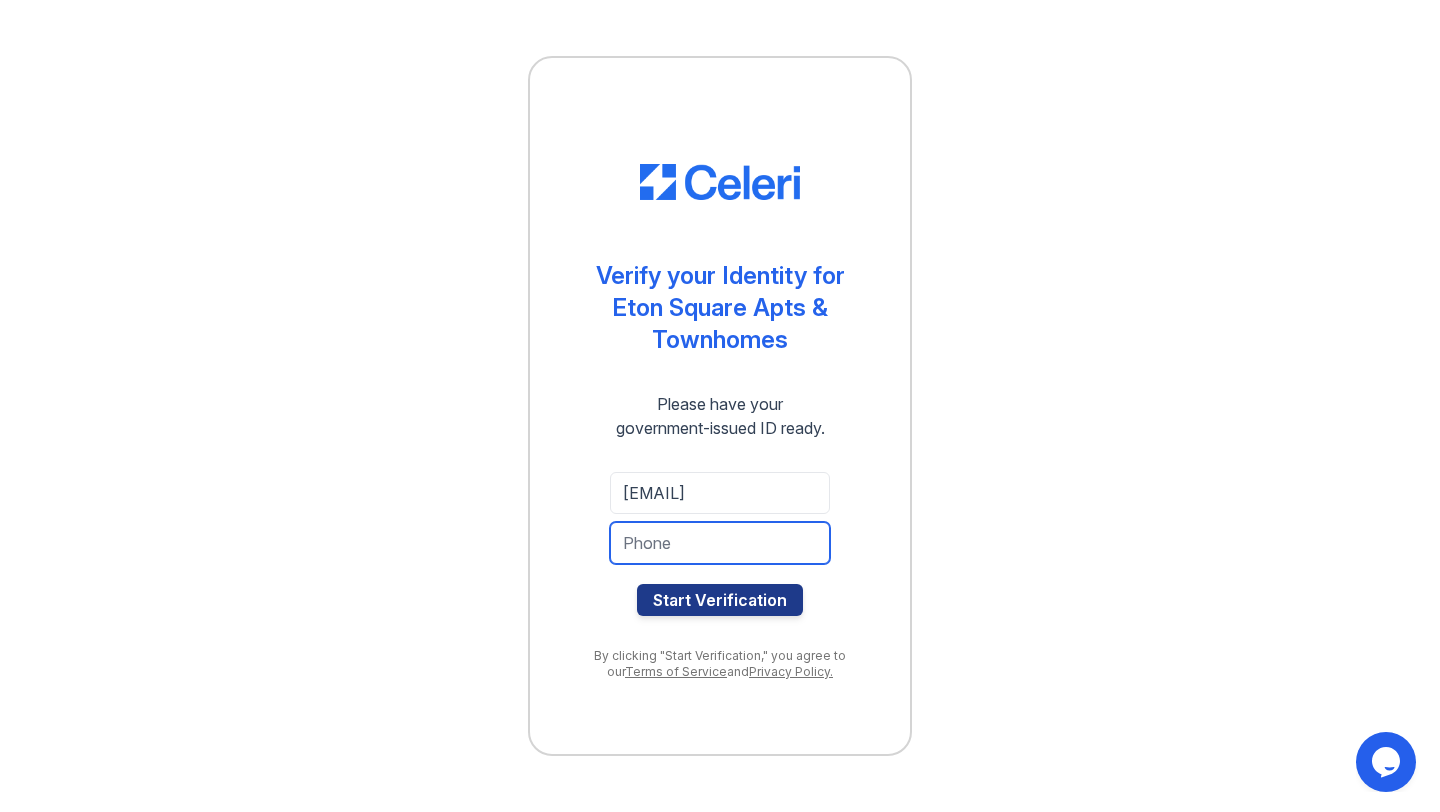 click at bounding box center (720, 543) 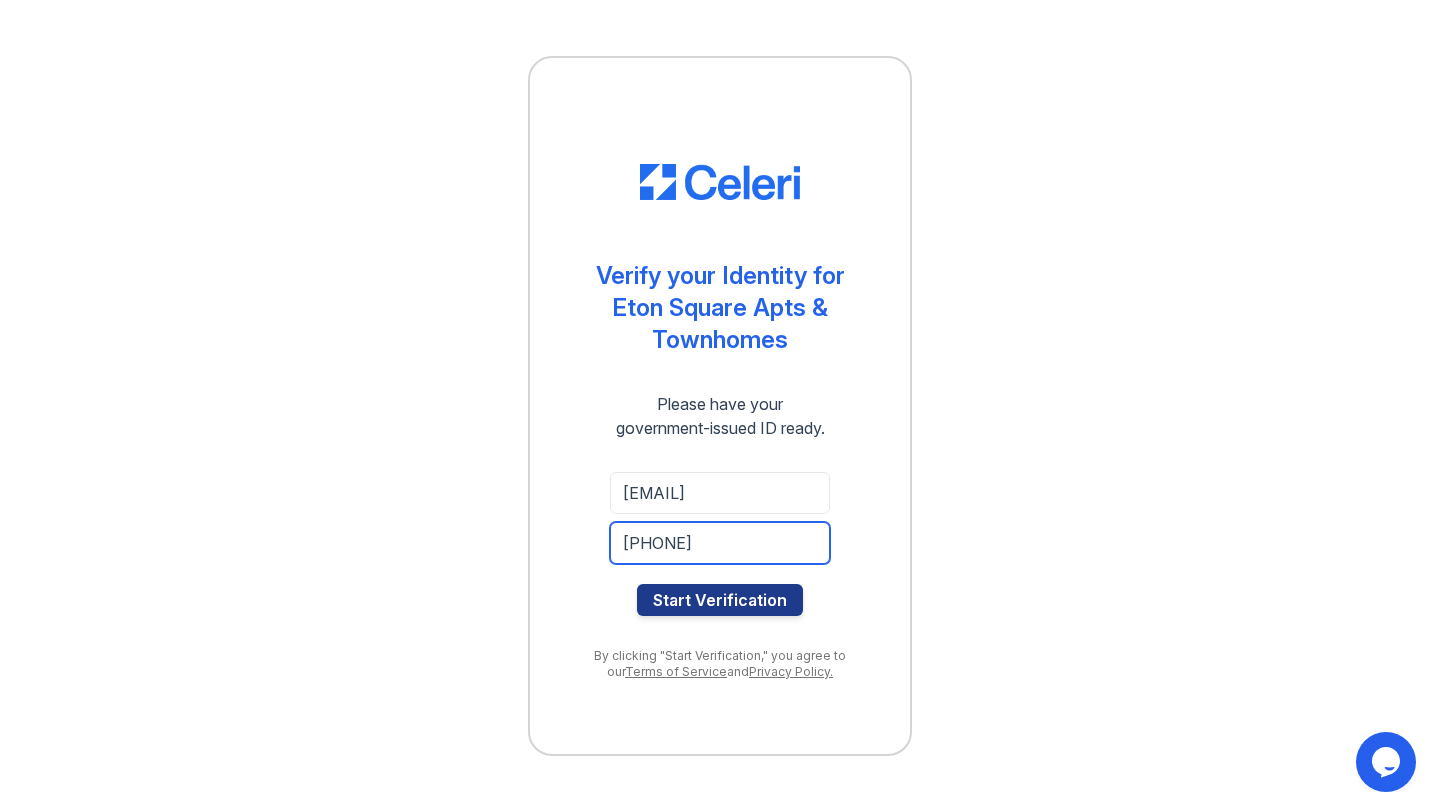 click on "2387706571" at bounding box center (720, 543) 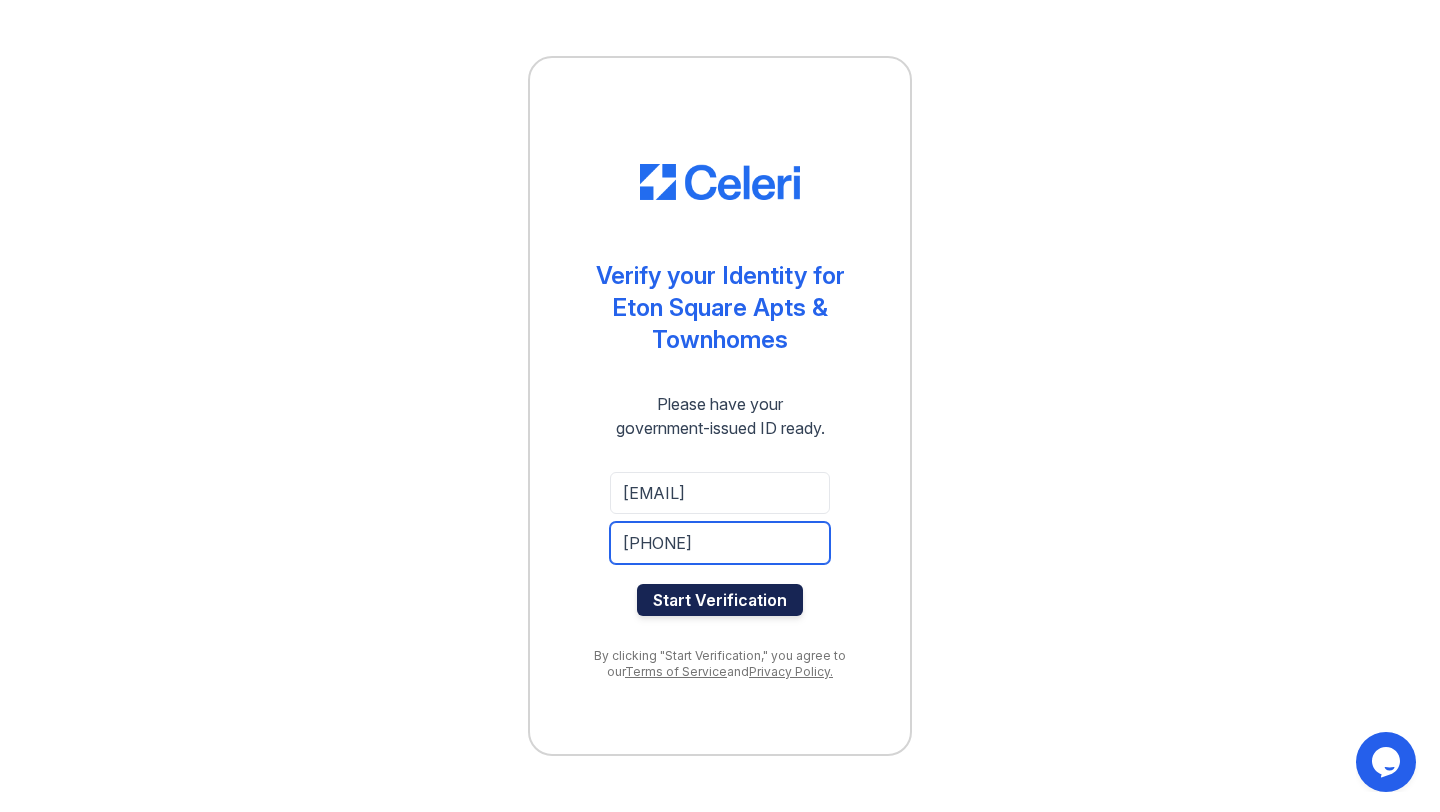 type on "2487706571" 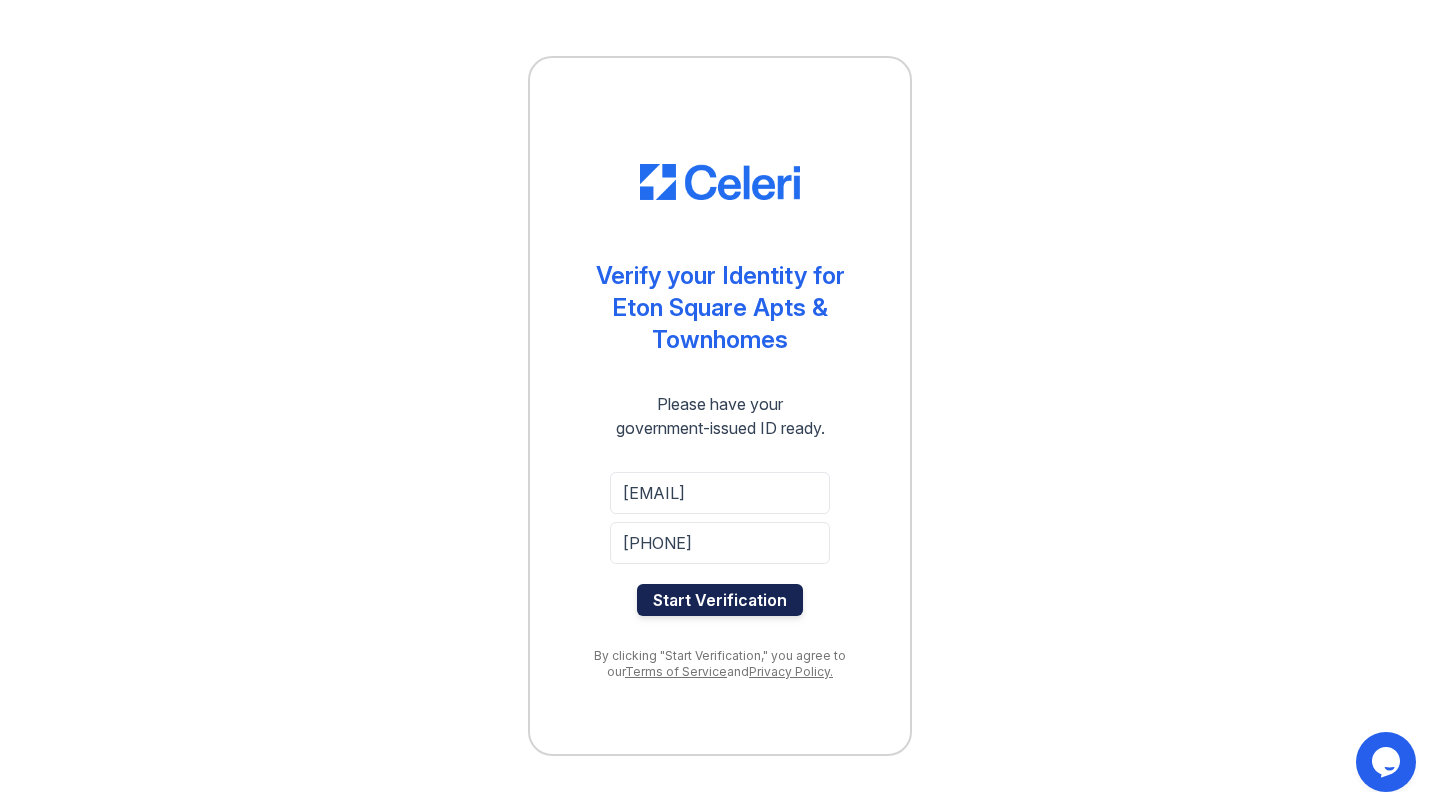 click on "Start Verification" at bounding box center (720, 600) 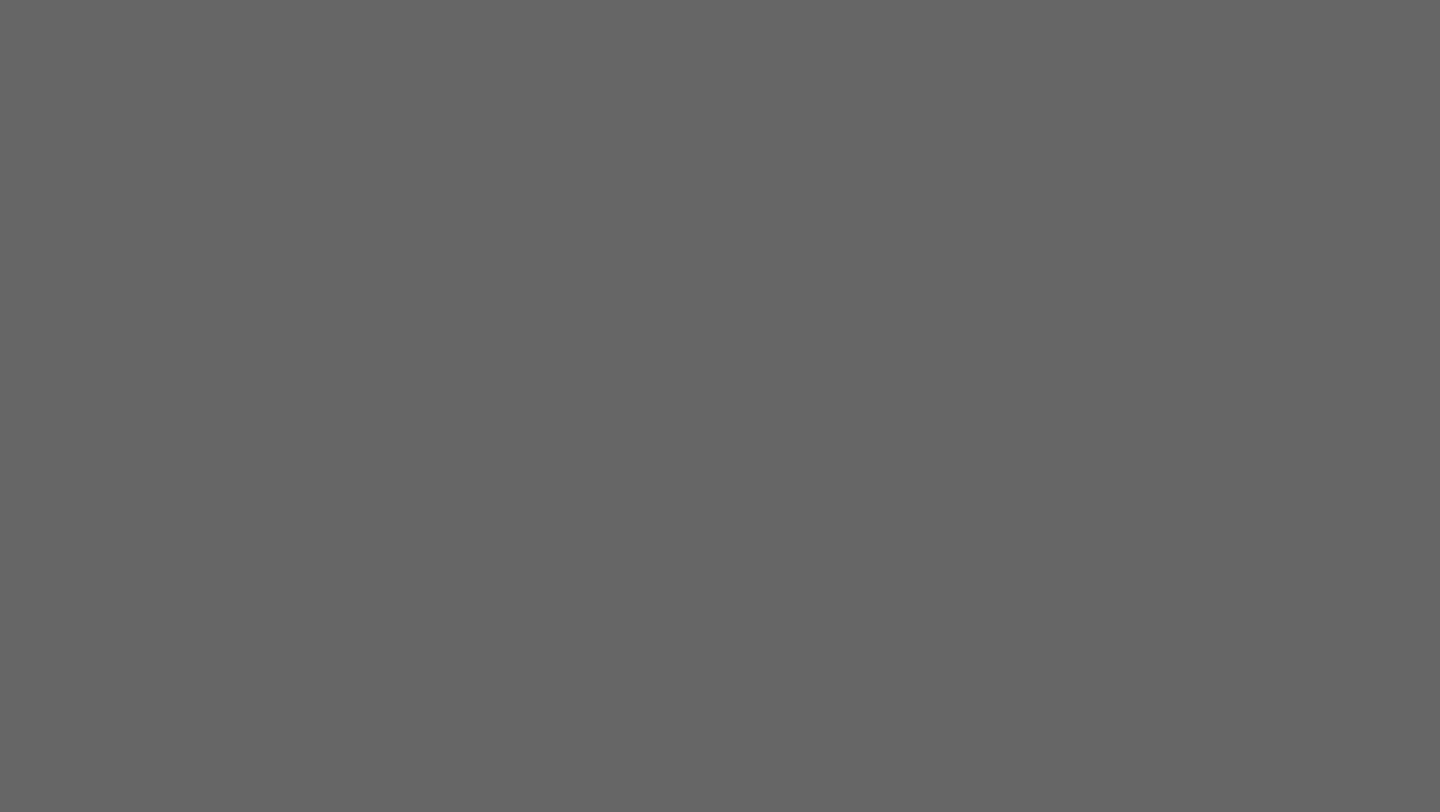 scroll, scrollTop: 0, scrollLeft: 0, axis: both 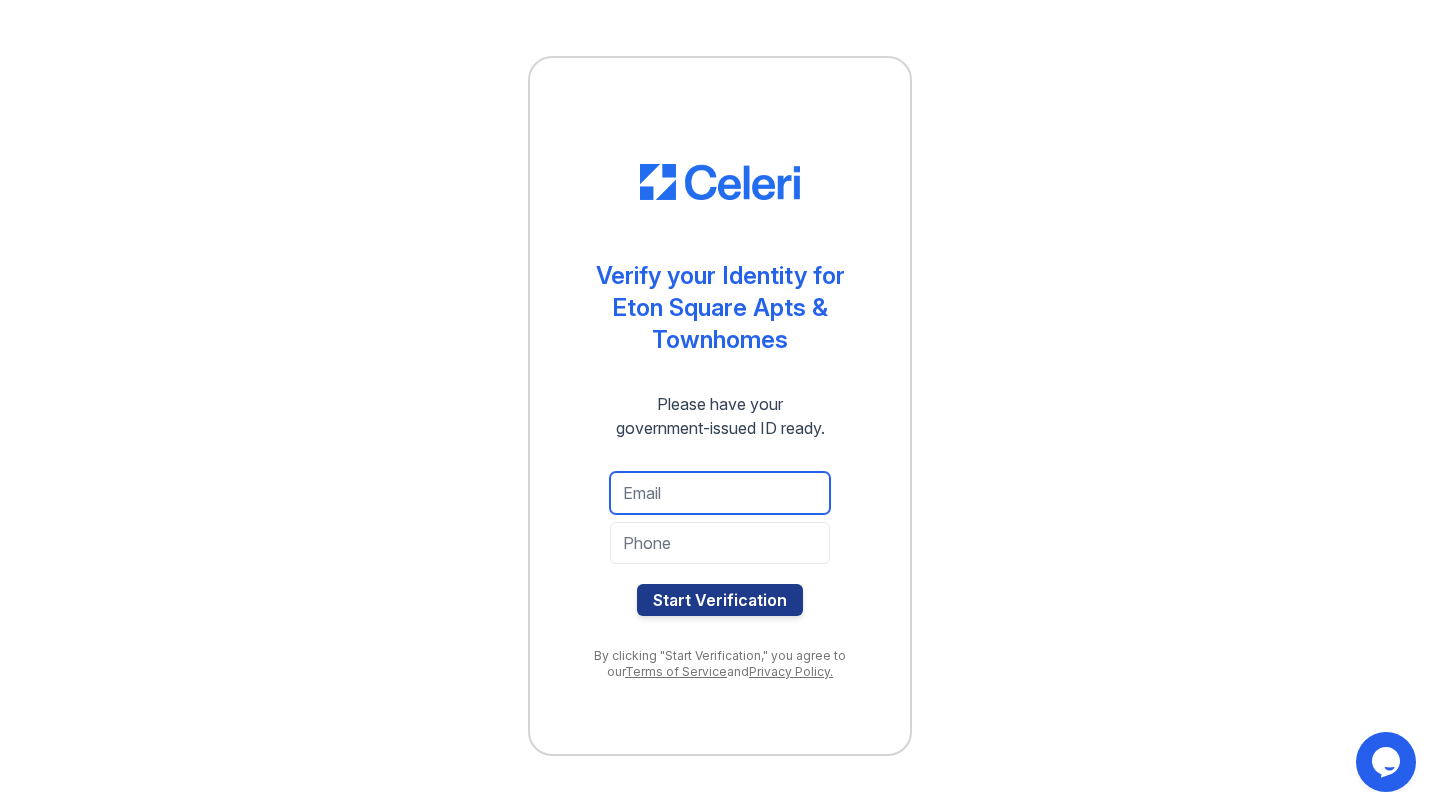 click at bounding box center (720, 493) 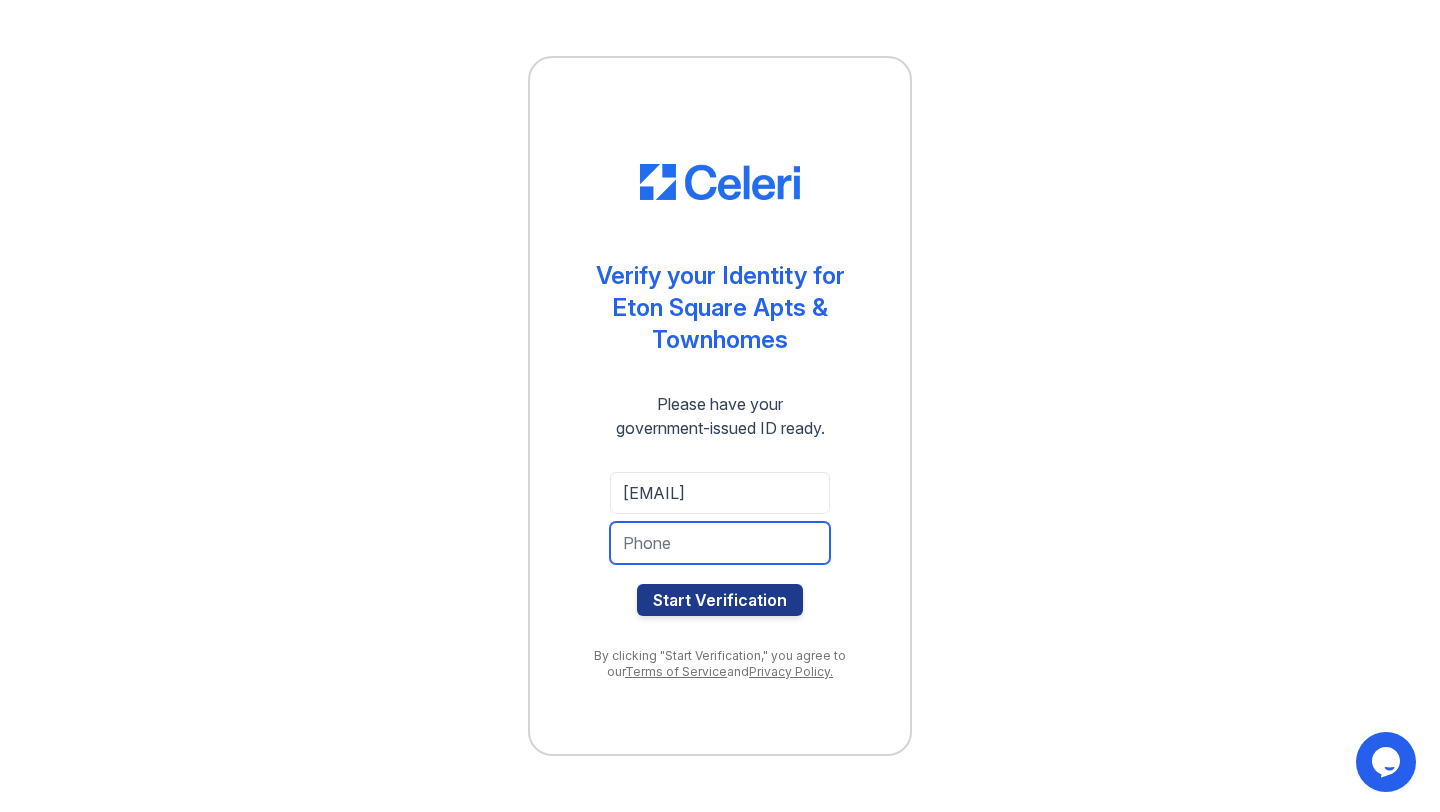 click at bounding box center [720, 543] 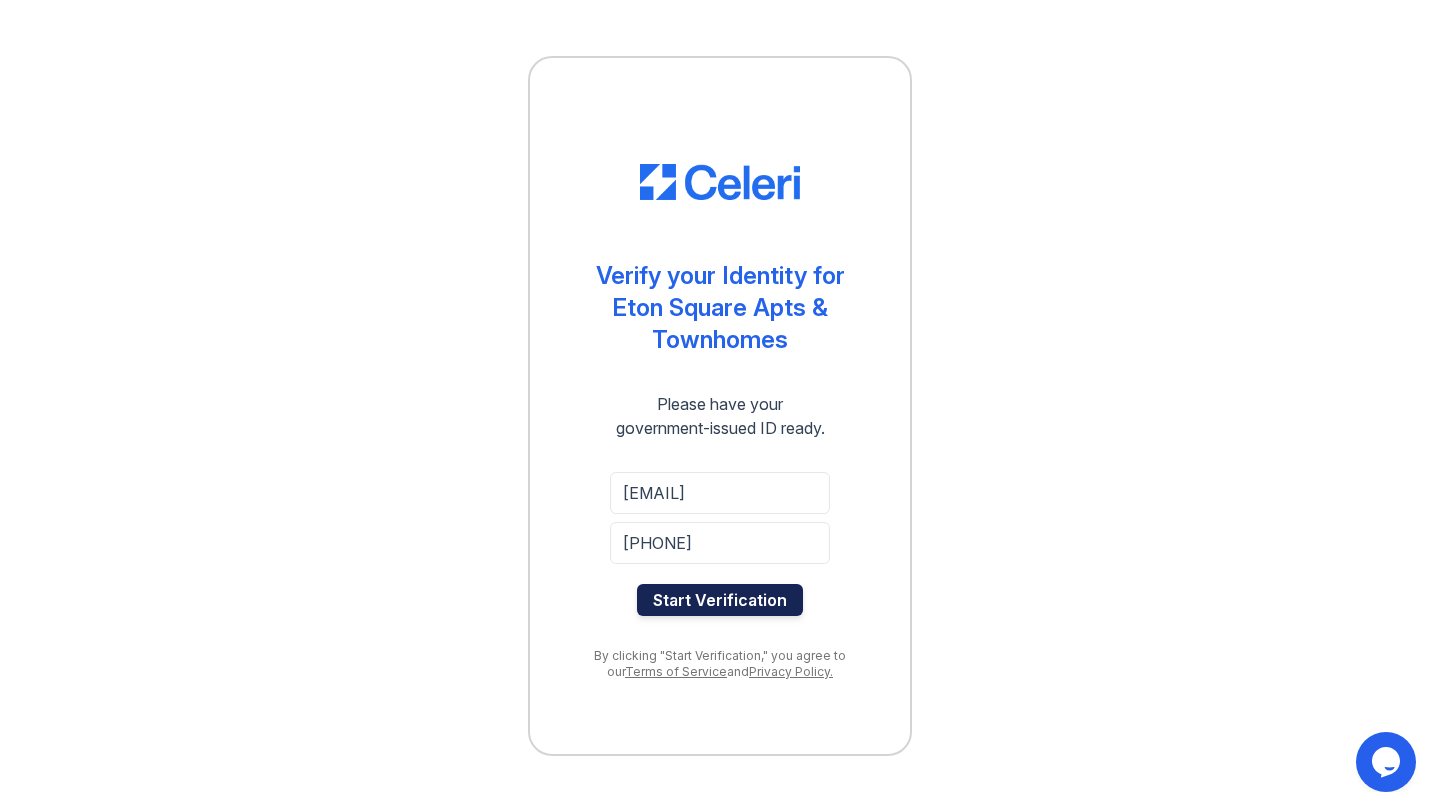 click on "Start Verification" at bounding box center [720, 600] 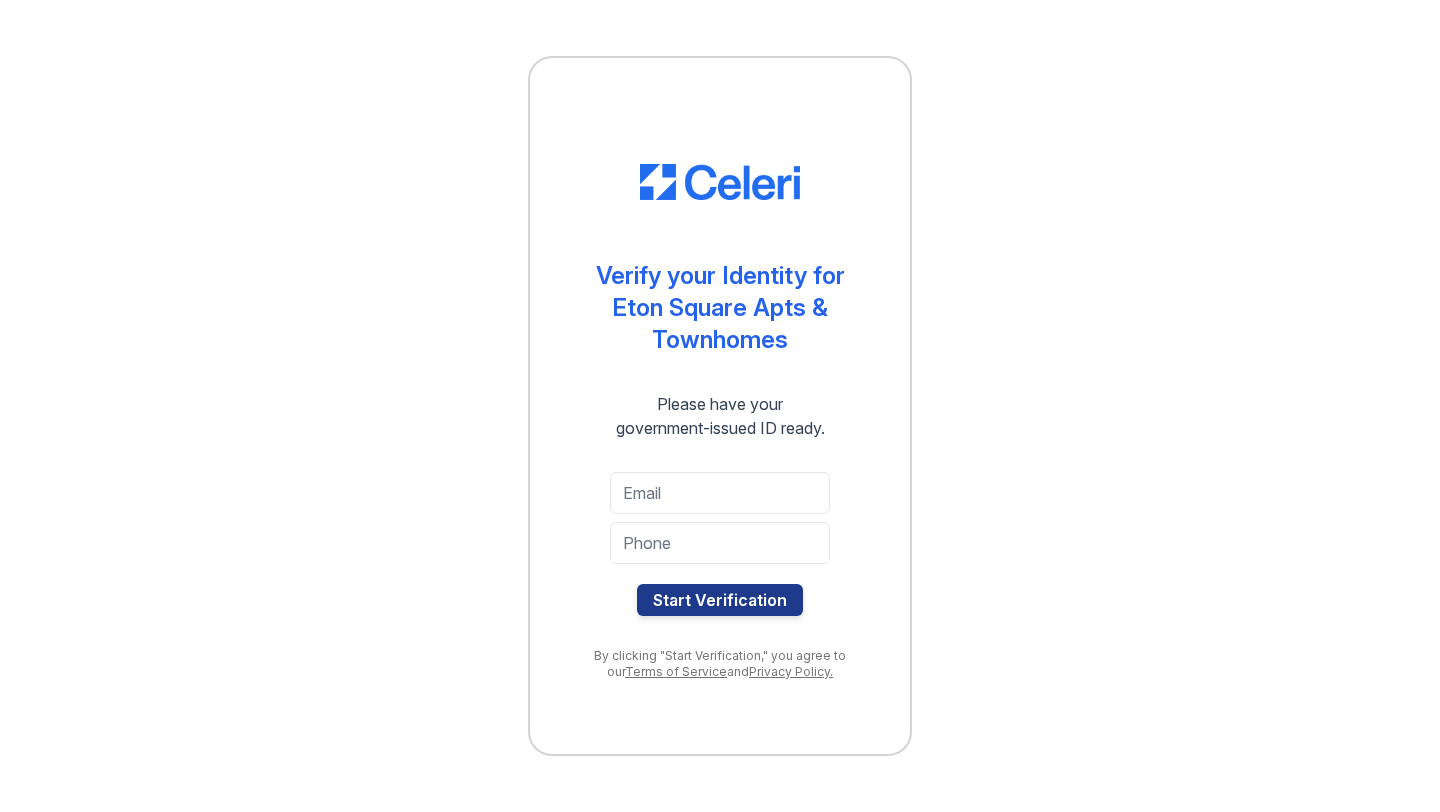 scroll, scrollTop: 0, scrollLeft: 0, axis: both 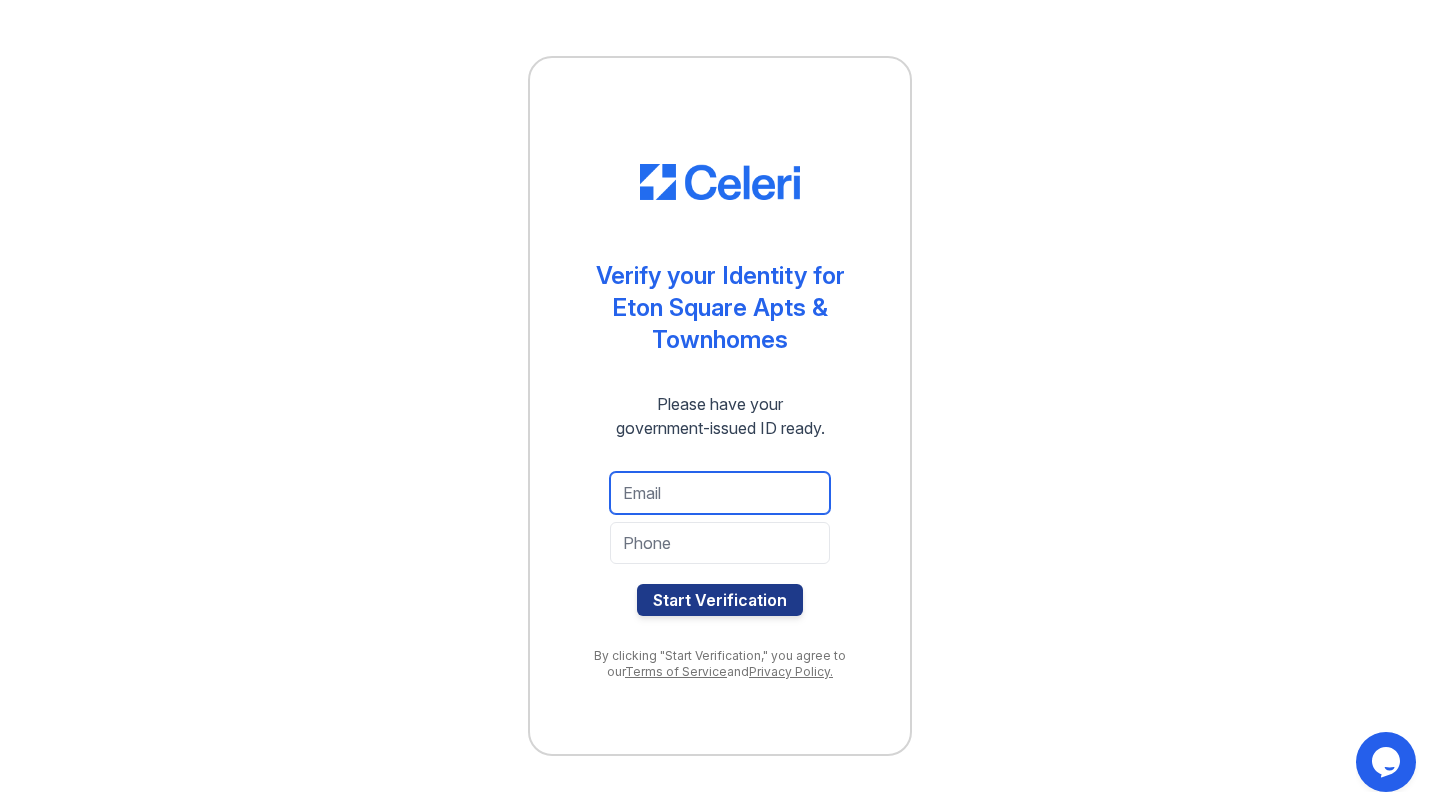 click at bounding box center (720, 493) 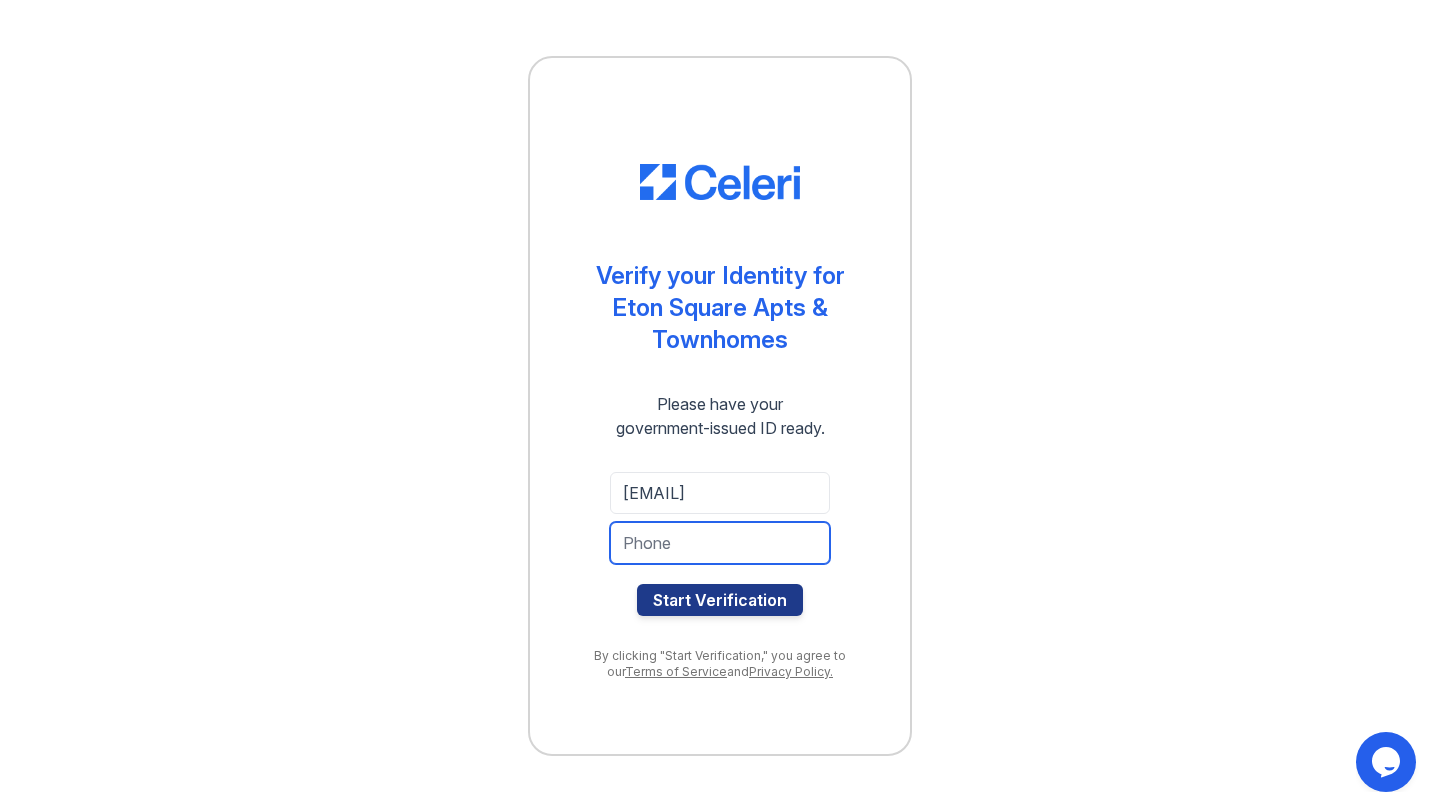 click at bounding box center [720, 543] 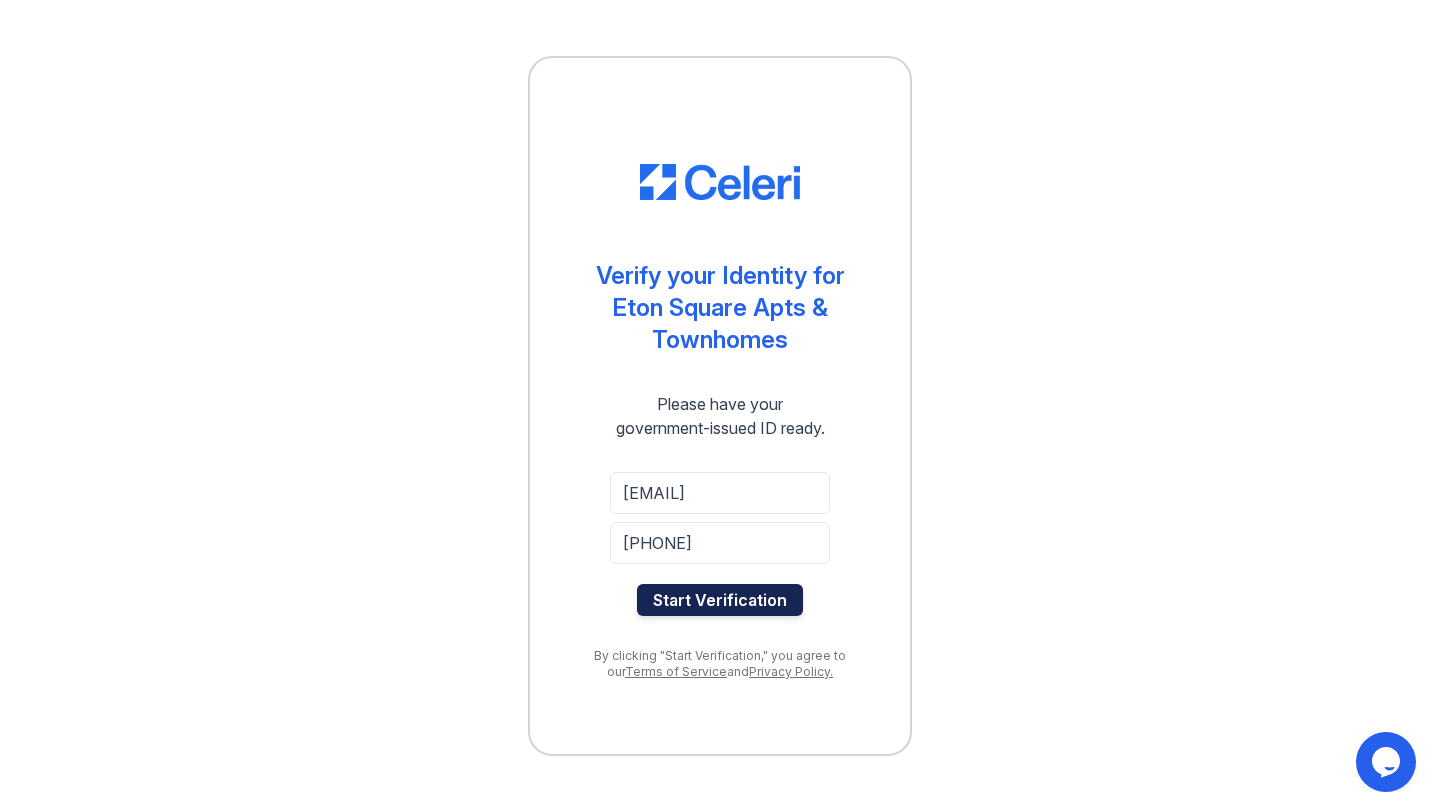 click on "Start Verification" at bounding box center [720, 600] 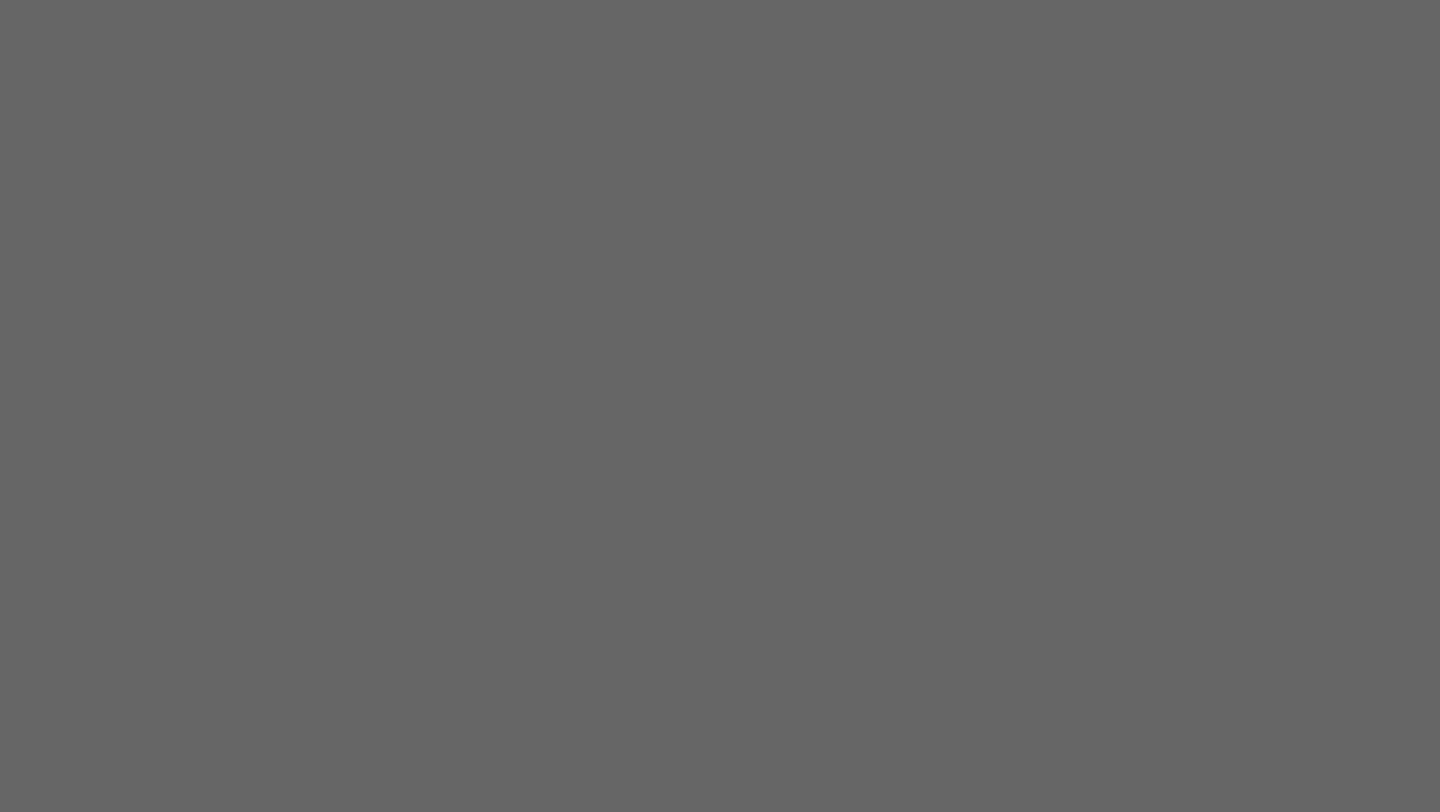 scroll, scrollTop: 0, scrollLeft: 0, axis: both 